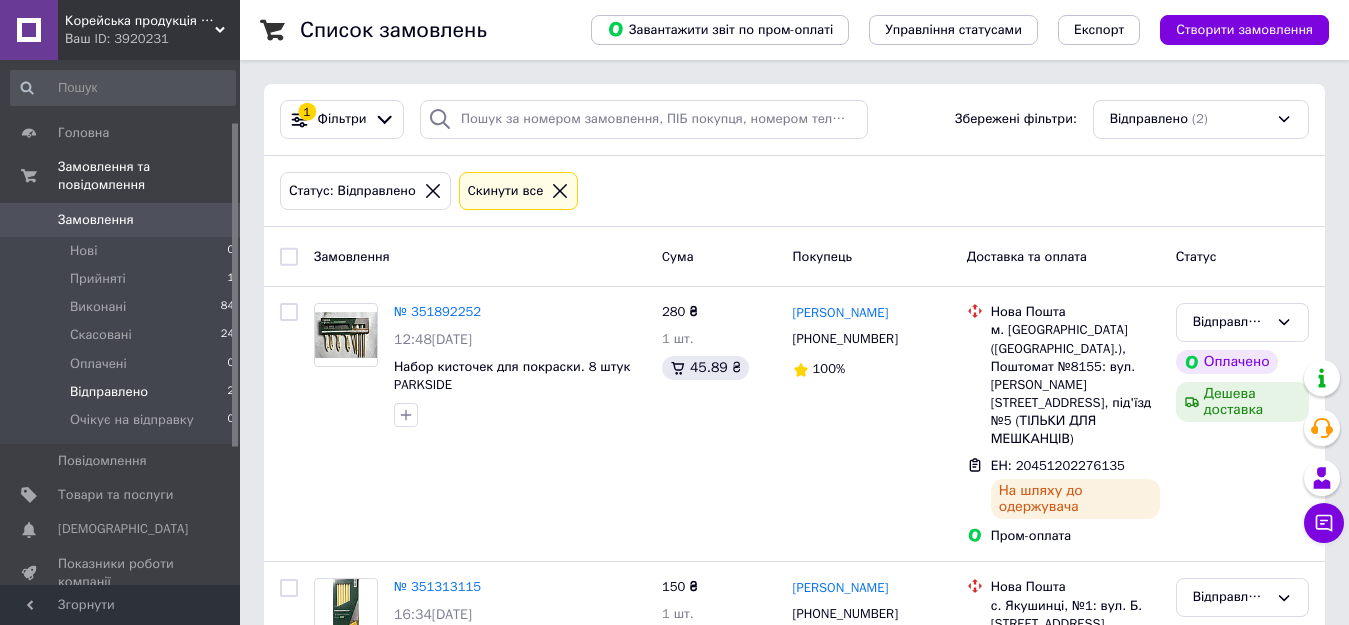 scroll, scrollTop: 0, scrollLeft: 0, axis: both 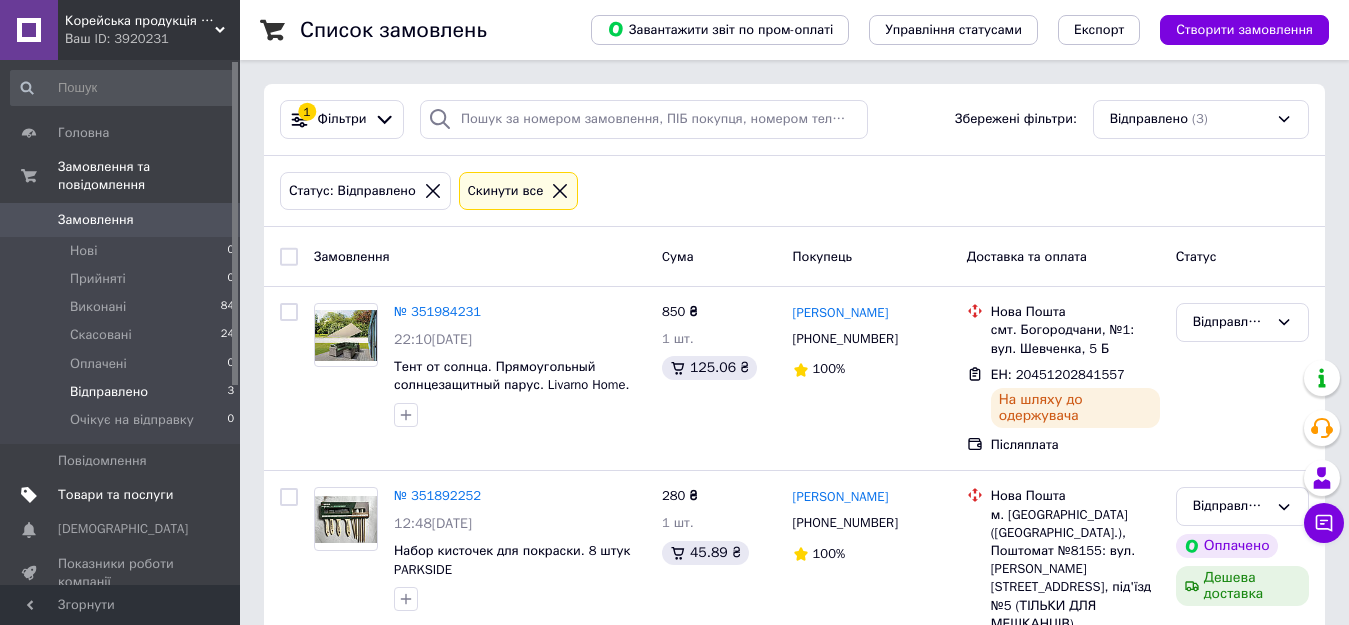 click on "Товари та послуги" at bounding box center (115, 495) 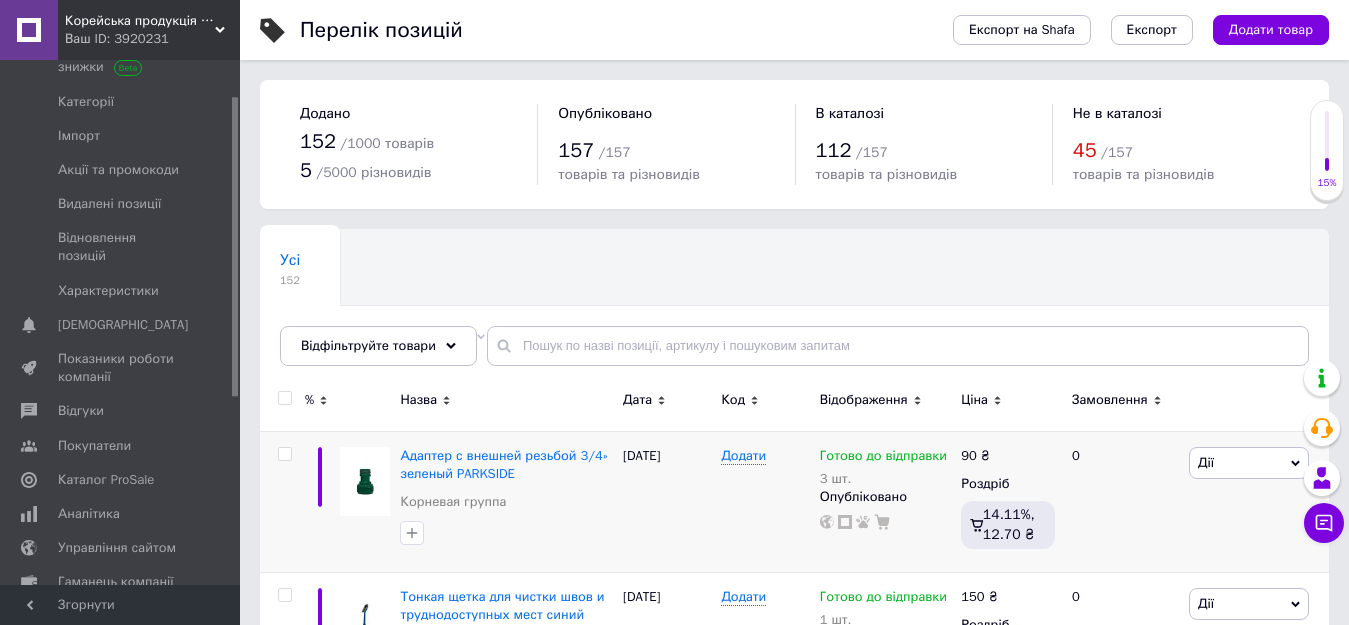 scroll, scrollTop: 300, scrollLeft: 0, axis: vertical 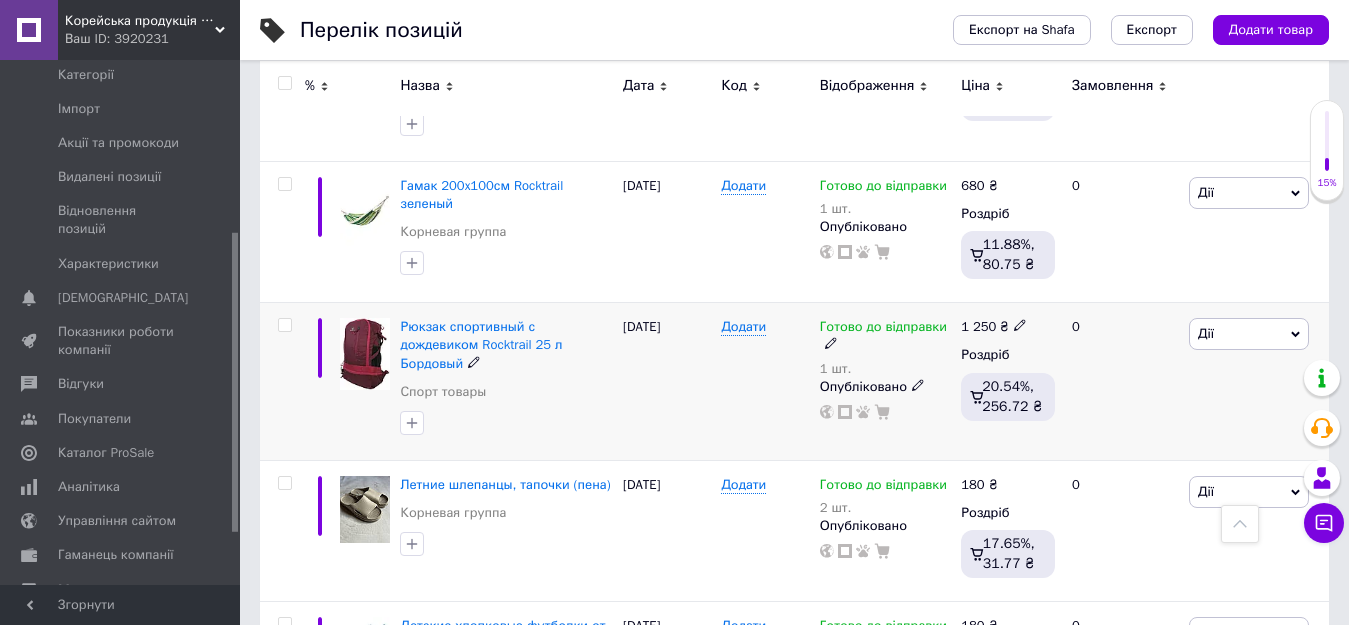 click 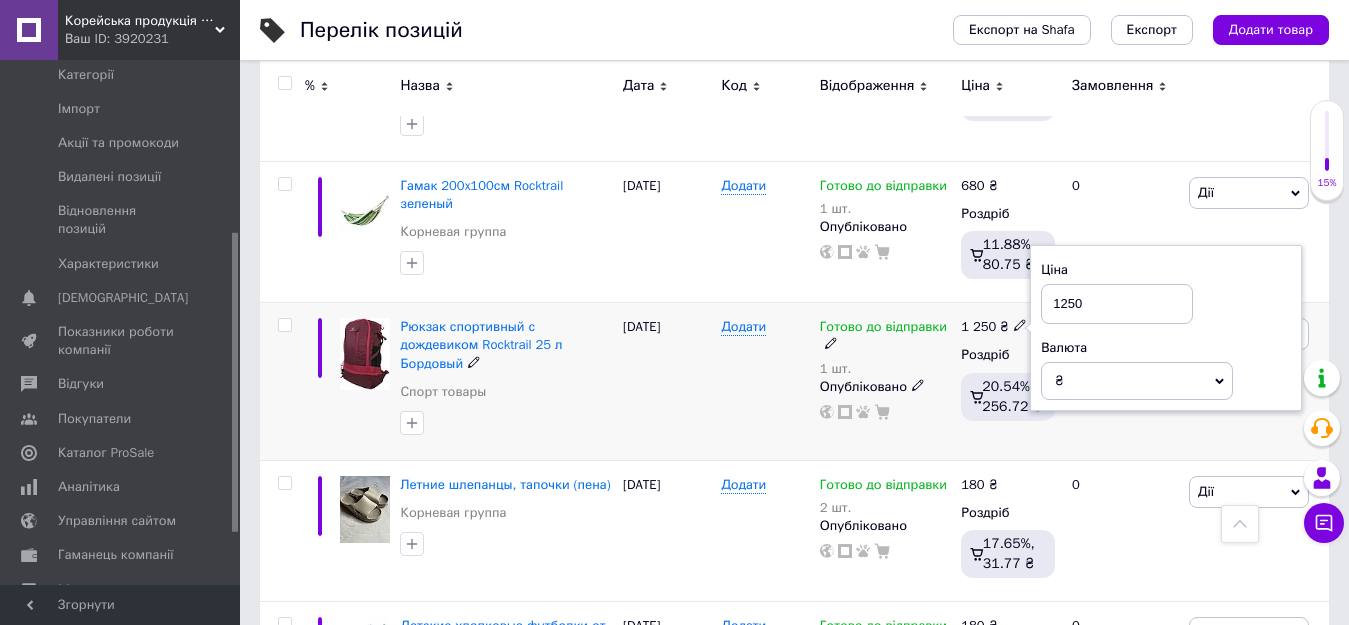 drag, startPoint x: 1092, startPoint y: 279, endPoint x: 1060, endPoint y: 287, distance: 32.984844 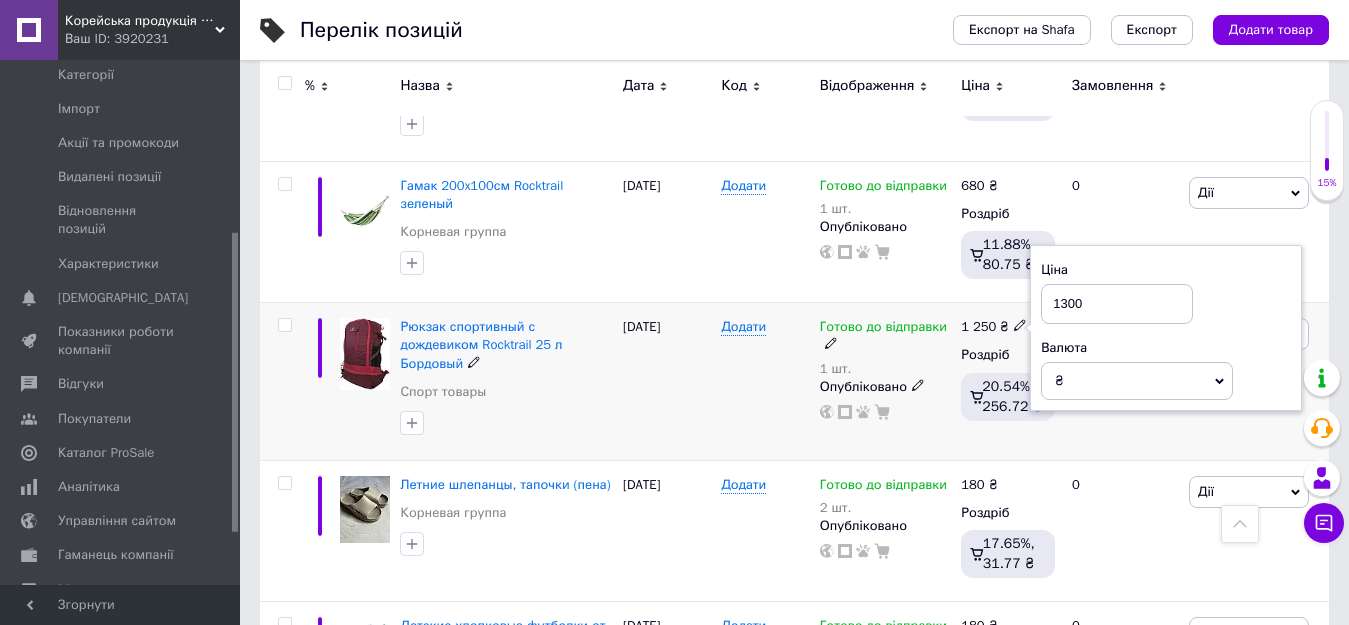 type on "1300" 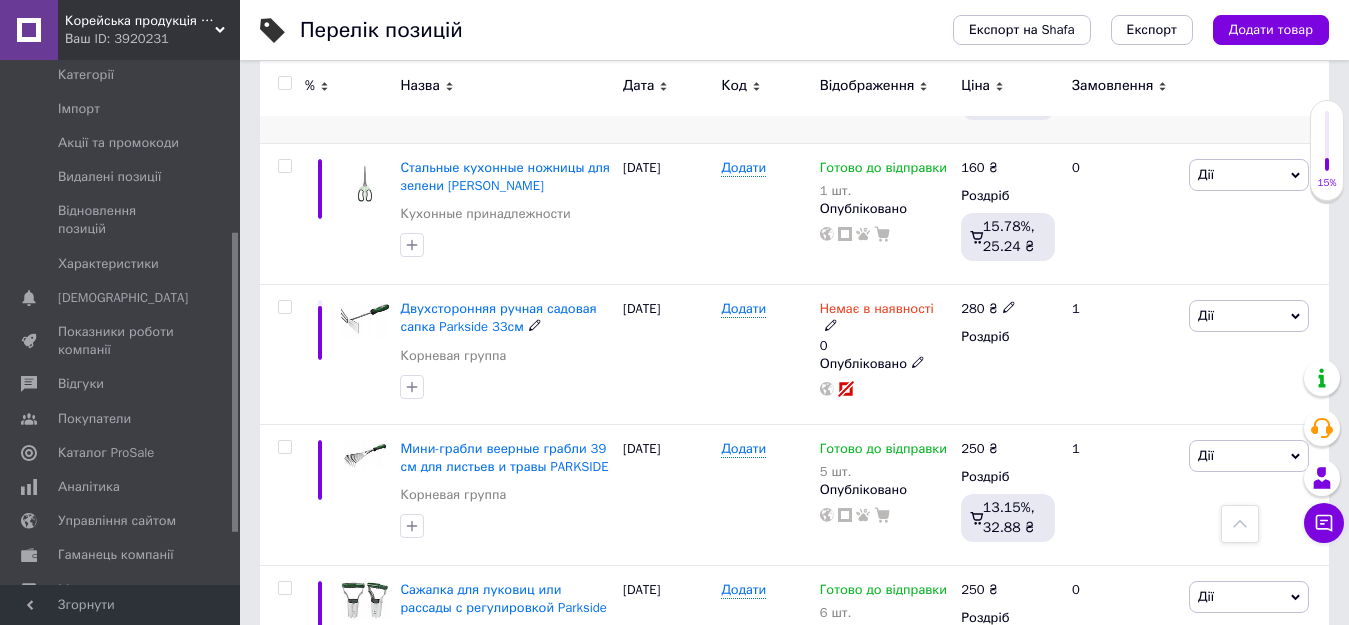 scroll, scrollTop: 2400, scrollLeft: 0, axis: vertical 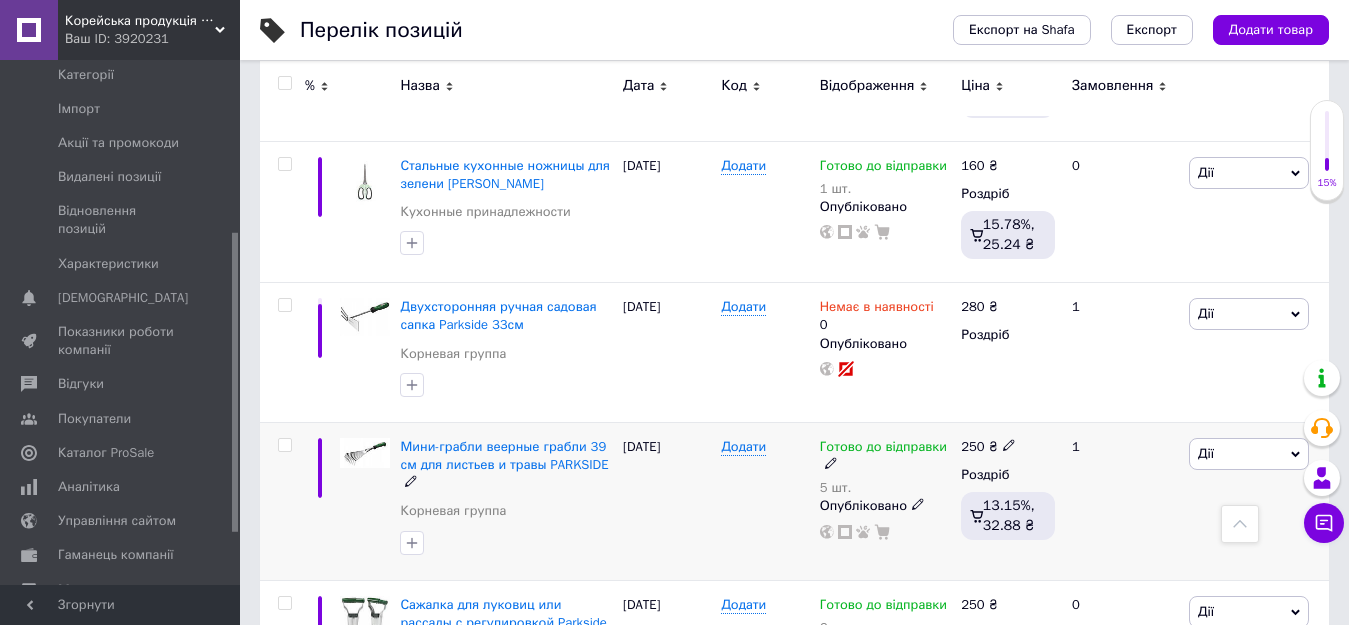 click 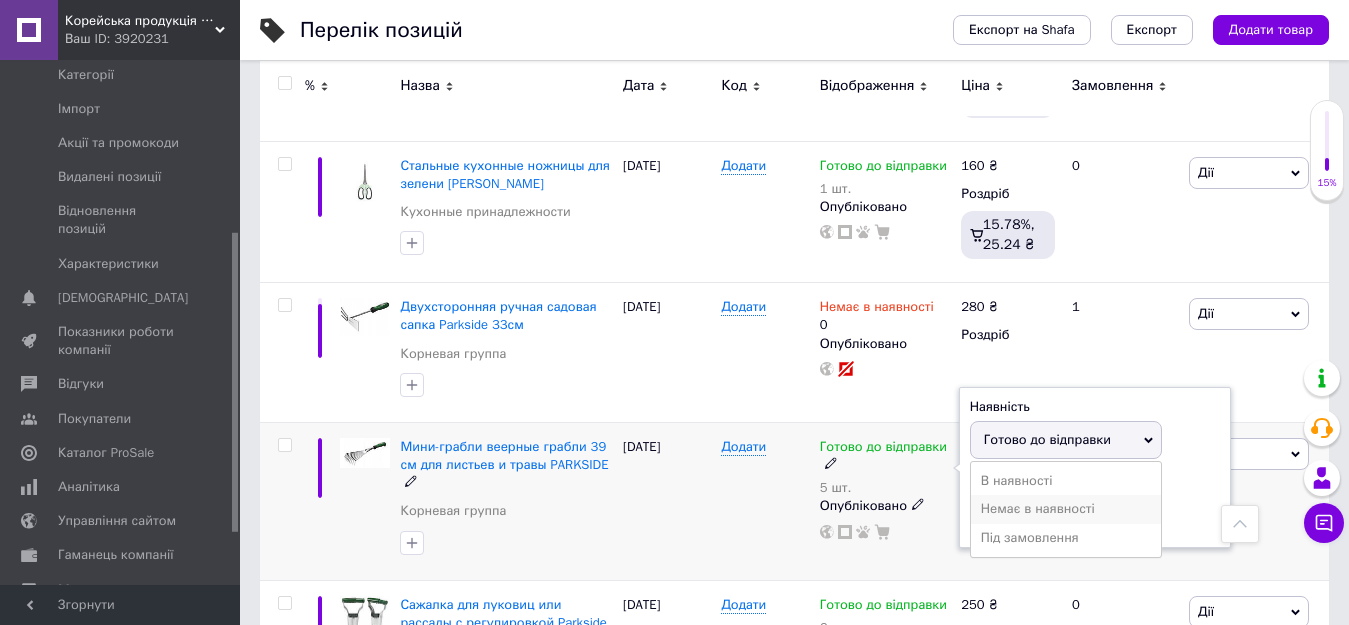 click on "Немає в наявності" at bounding box center [1066, 509] 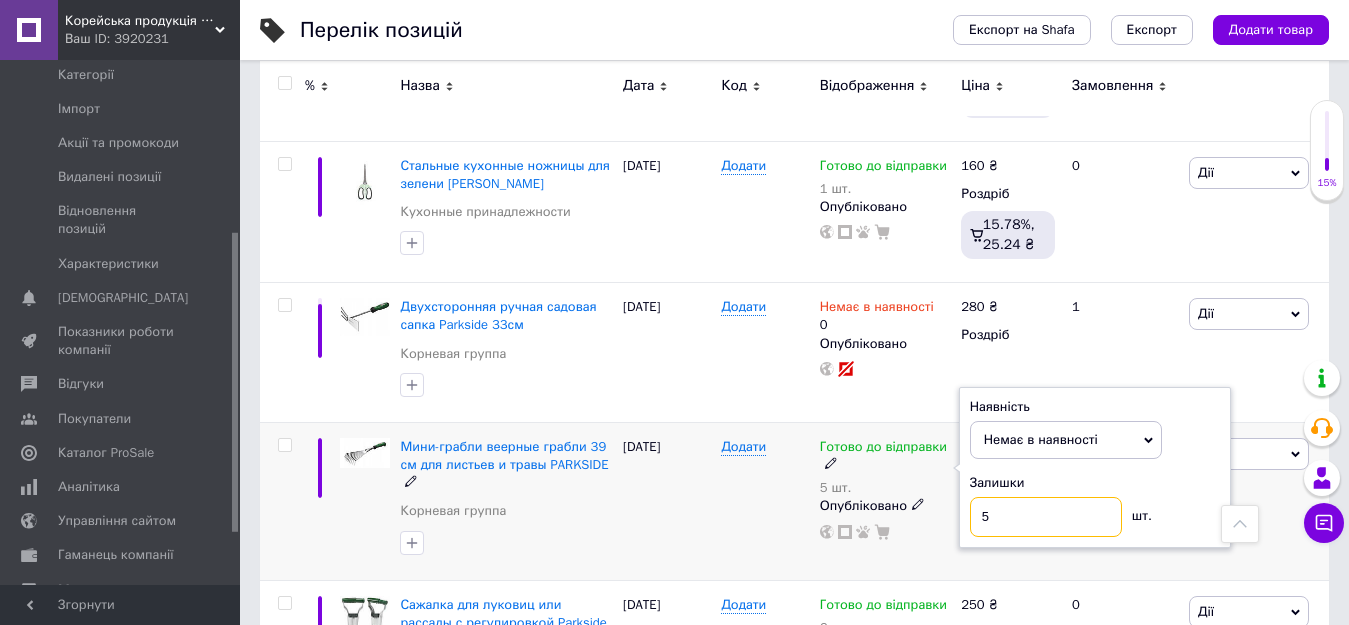 drag, startPoint x: 998, startPoint y: 463, endPoint x: 970, endPoint y: 472, distance: 29.410883 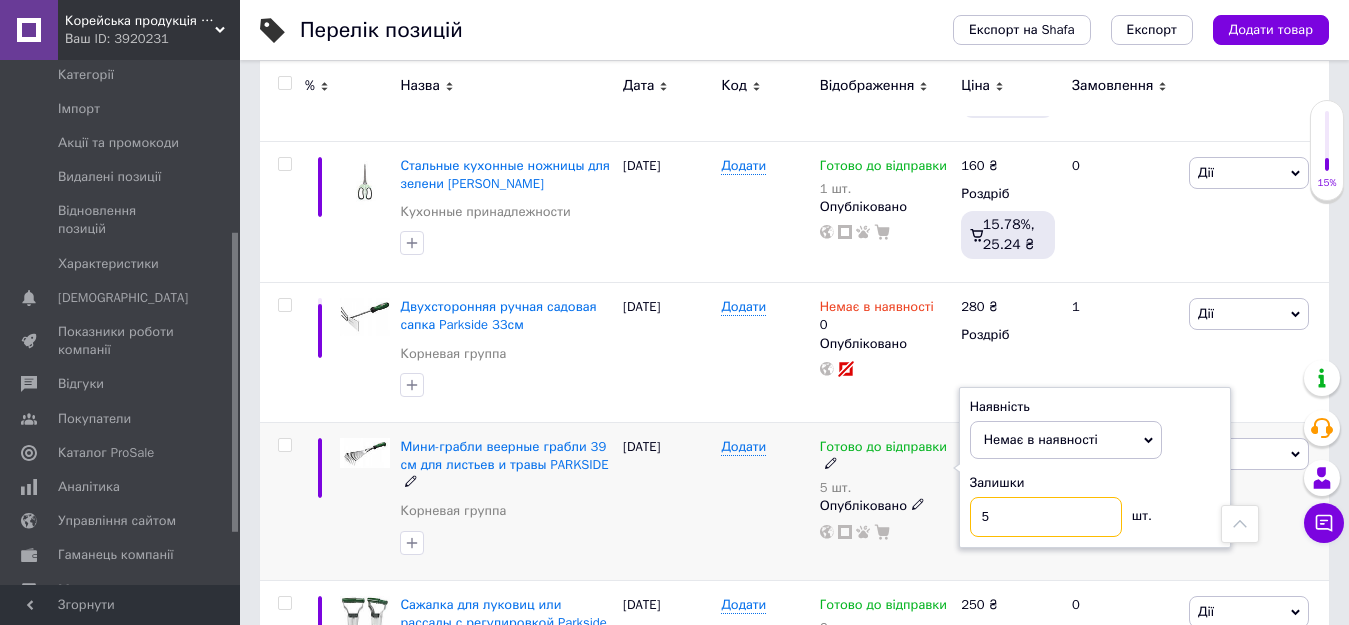 click on "5" at bounding box center [1046, 517] 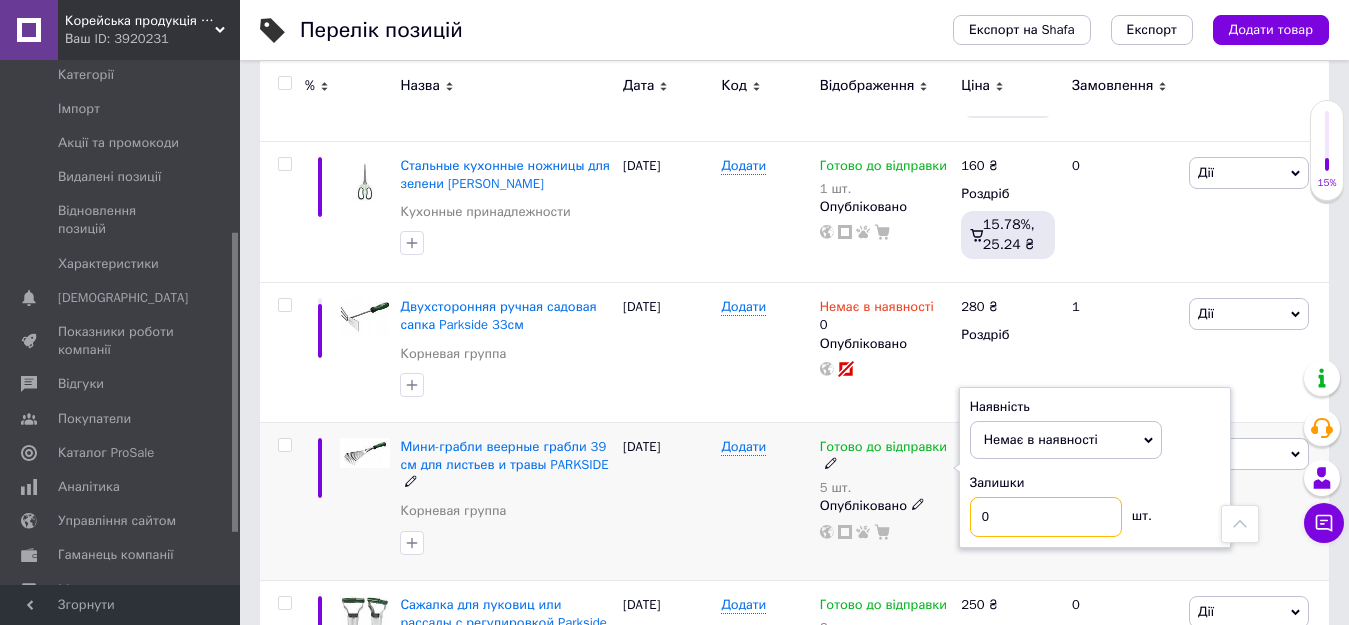 type on "0" 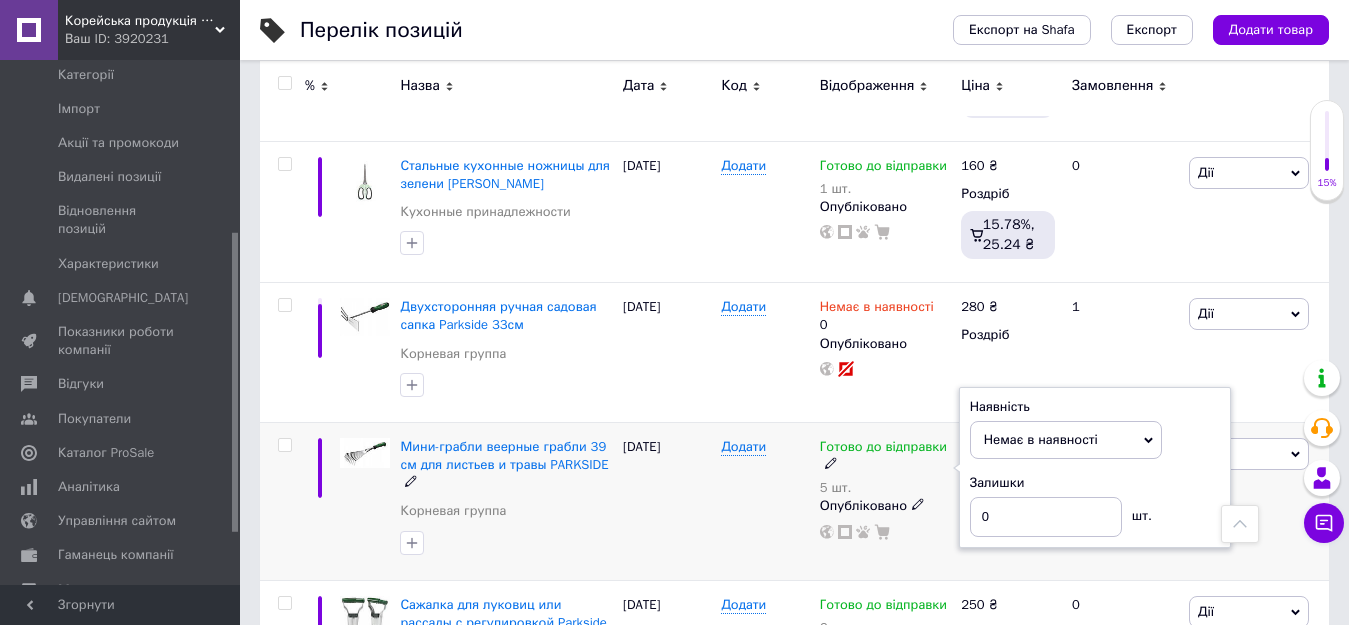 click on "[DATE]" at bounding box center (667, 501) 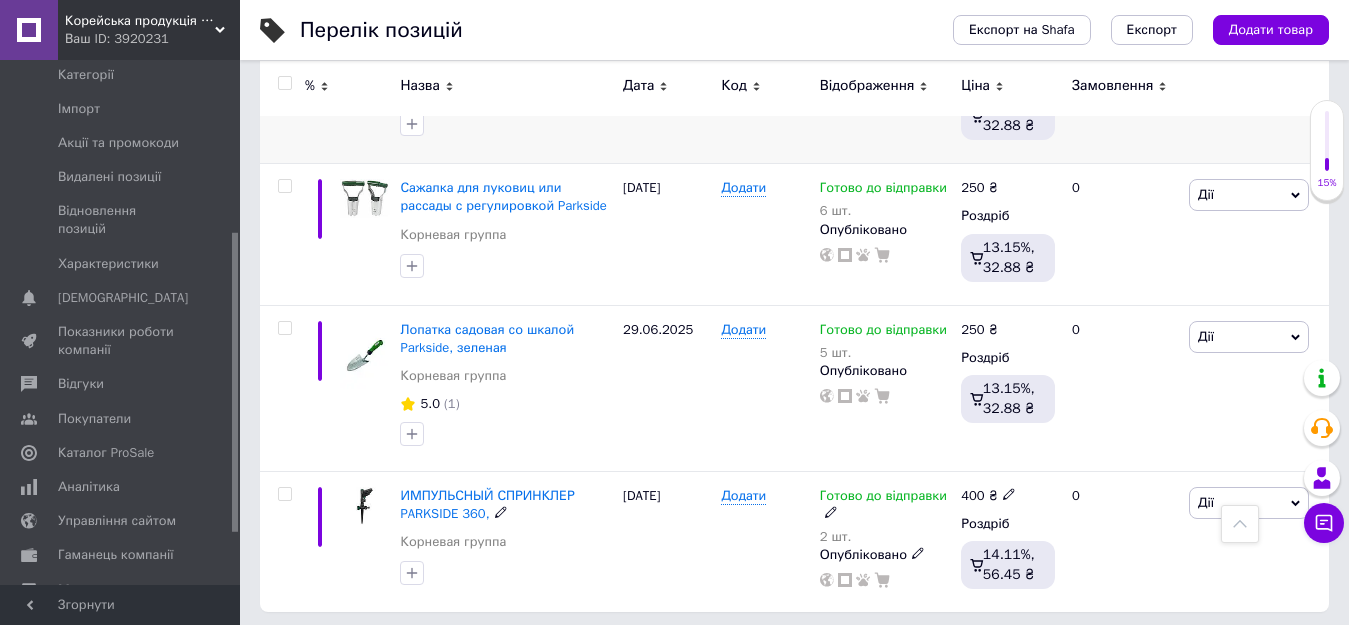 scroll, scrollTop: 2821, scrollLeft: 0, axis: vertical 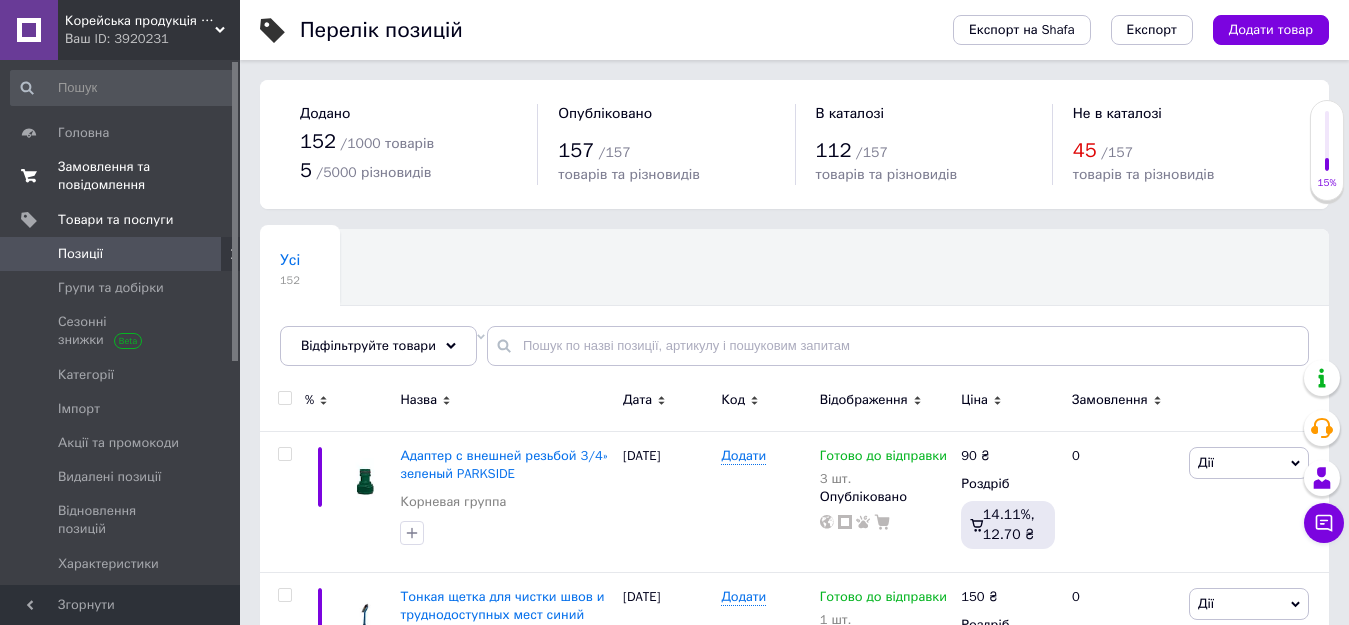click on "Замовлення та повідомлення" at bounding box center (121, 176) 